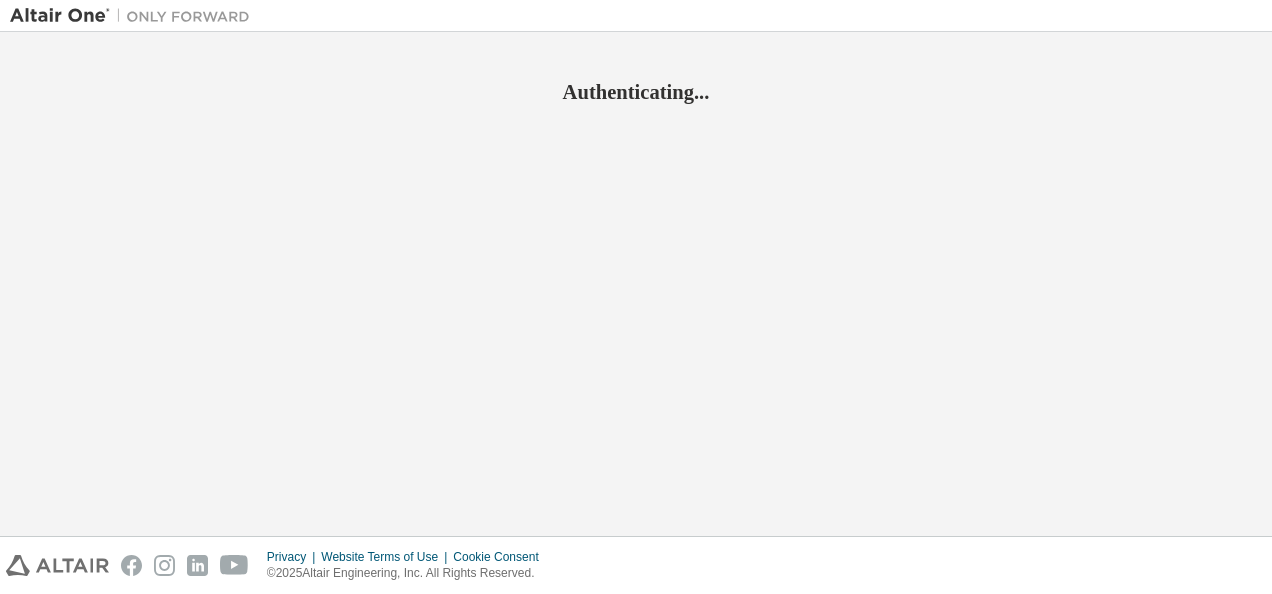 scroll, scrollTop: 0, scrollLeft: 0, axis: both 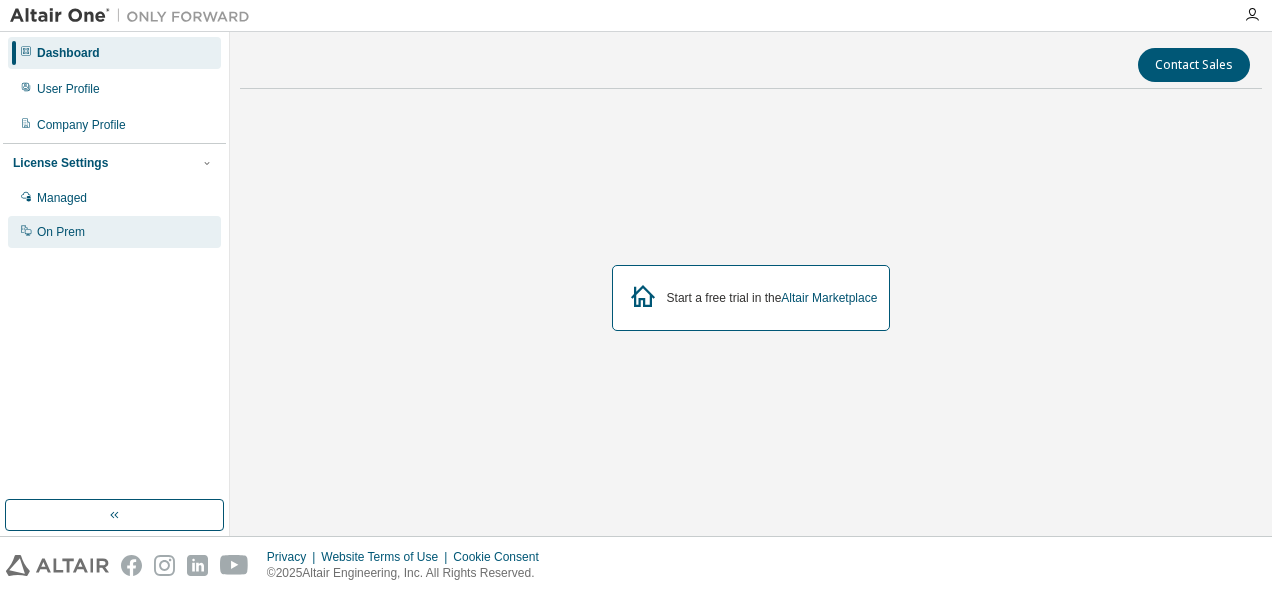 click on "On Prem" at bounding box center [114, 232] 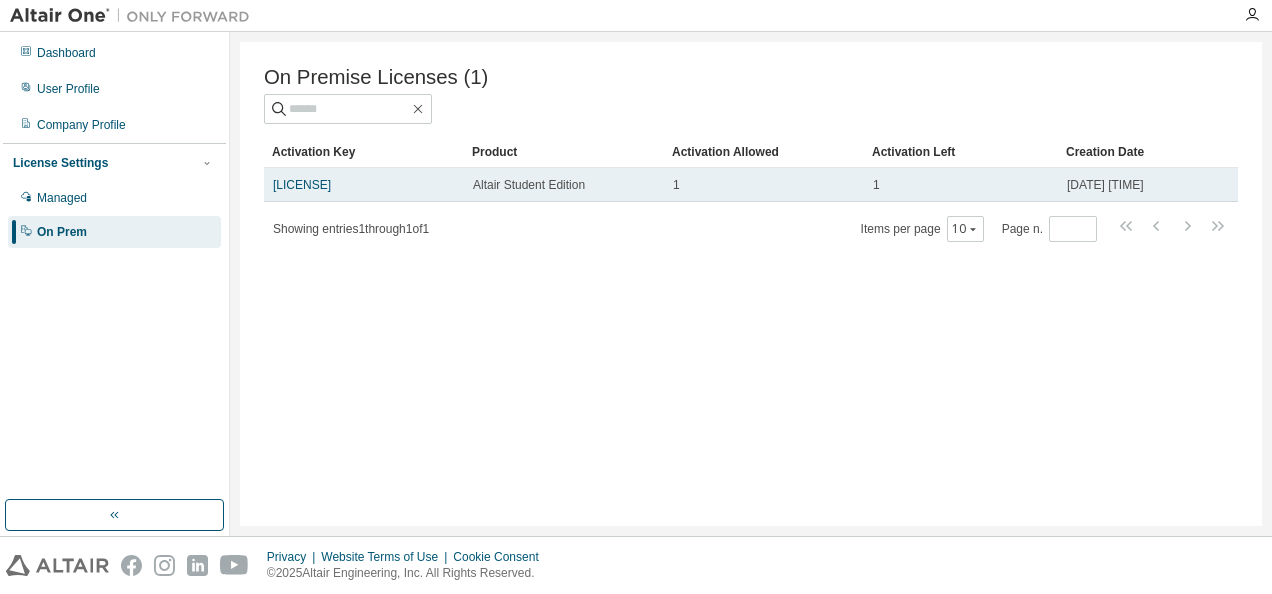 click on "[PRODUCT_KEY]" at bounding box center (364, 185) 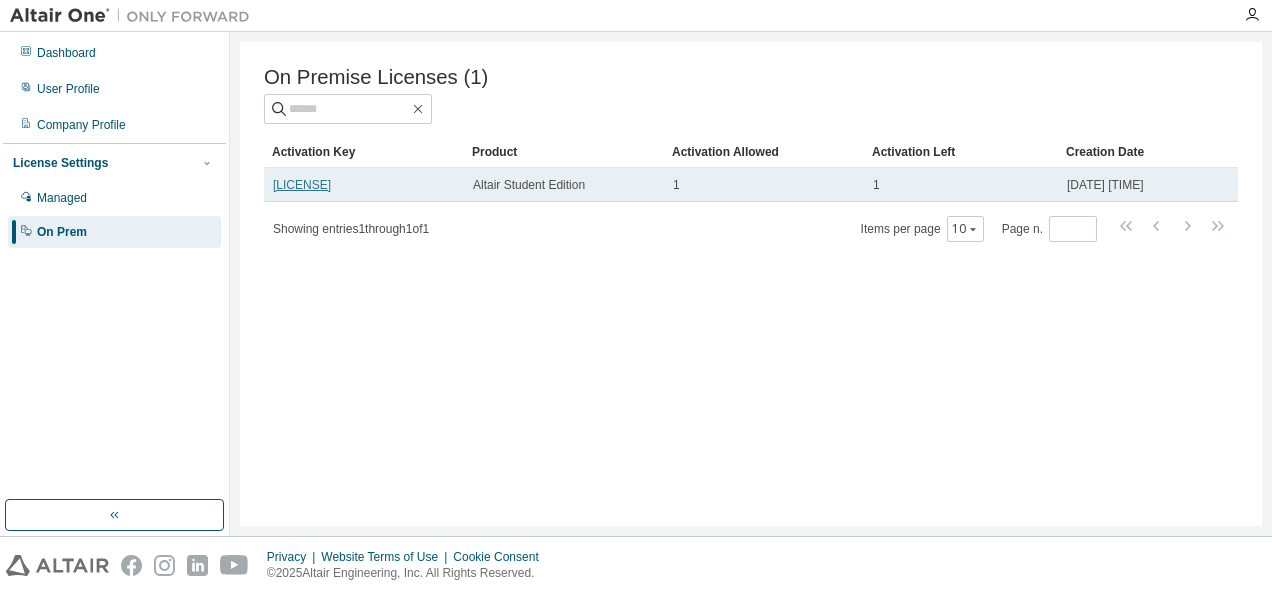 click on "[PRODUCT_KEY]" at bounding box center (302, 185) 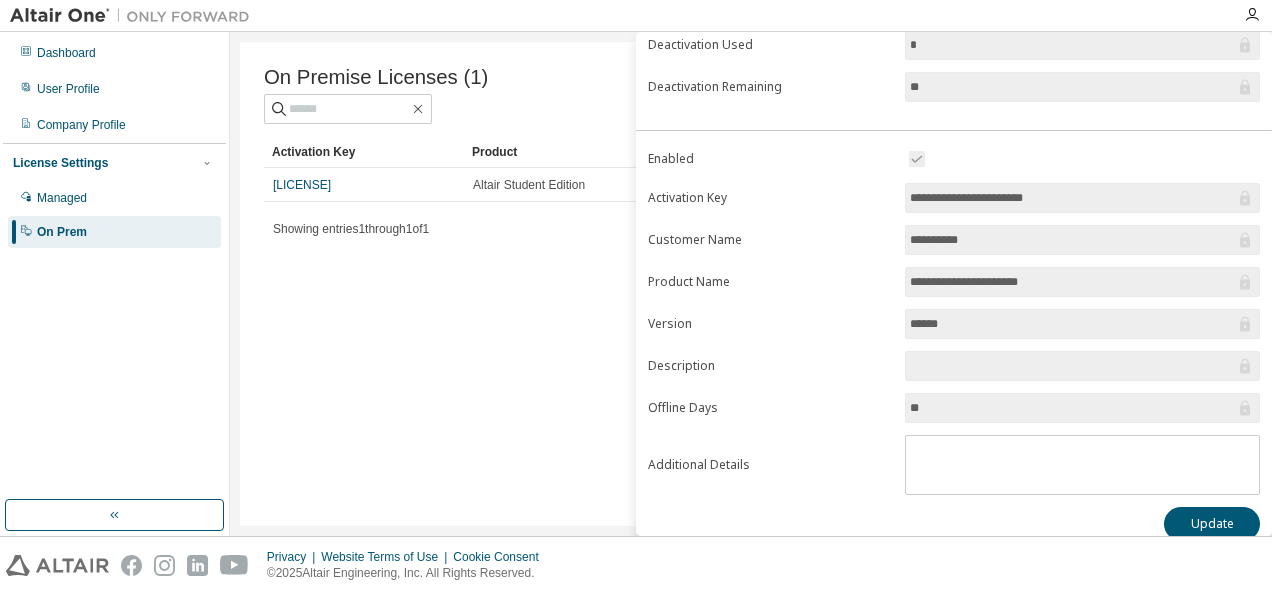 scroll, scrollTop: 318, scrollLeft: 0, axis: vertical 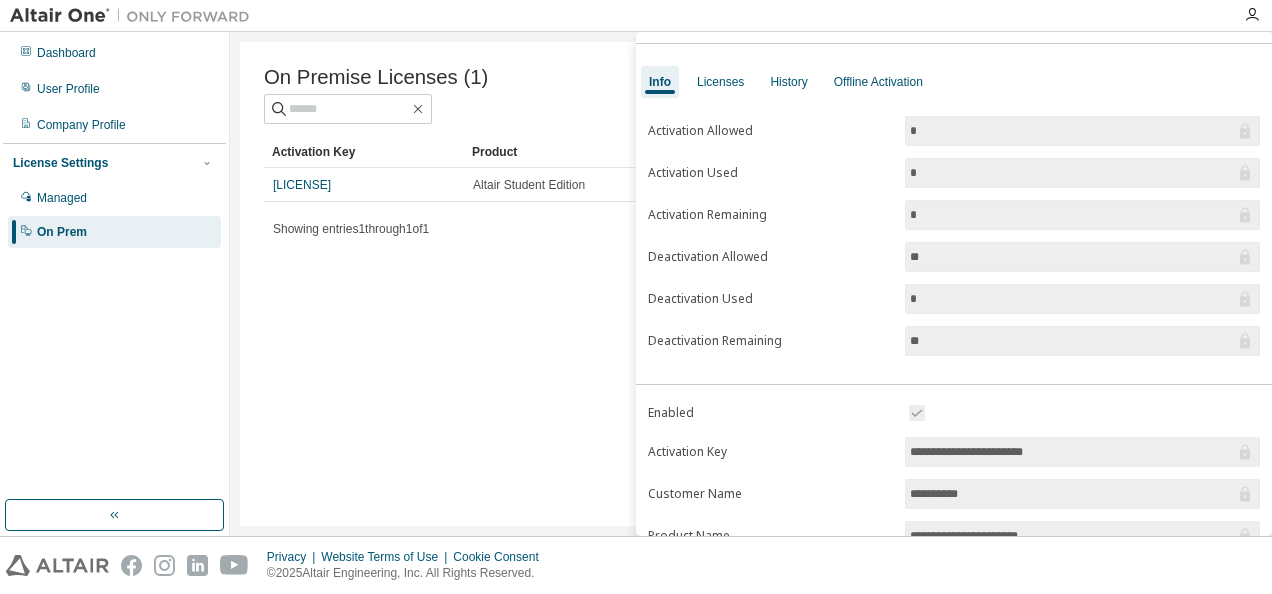 click on "On Premise Licenses (1) Clear Load Save Save As Field Operator Value Select filter Select operand Add criteria Search Activation Key Product Activation Allowed Activation Left Creation Date LVLKB-HV42I-AJFCW-QUHVV Altair Student Edition 1 1 2025-08-05 03:24:53 Showing entries  1  through  1  of  1 Items per page 10 Page n. *" at bounding box center [751, 284] 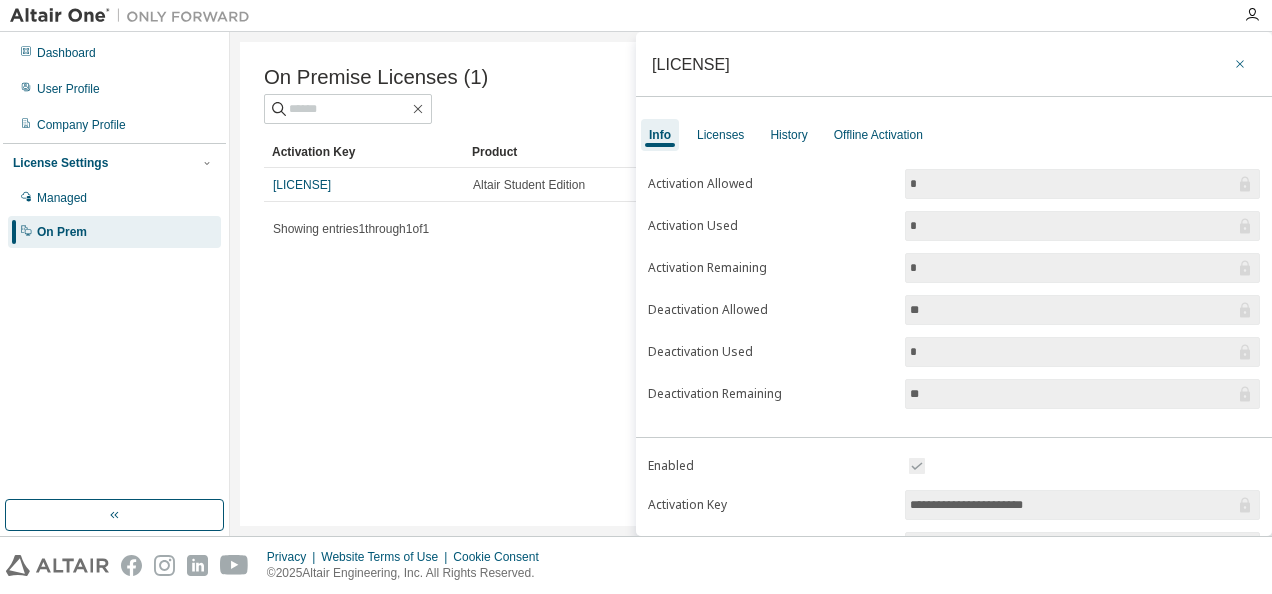 click 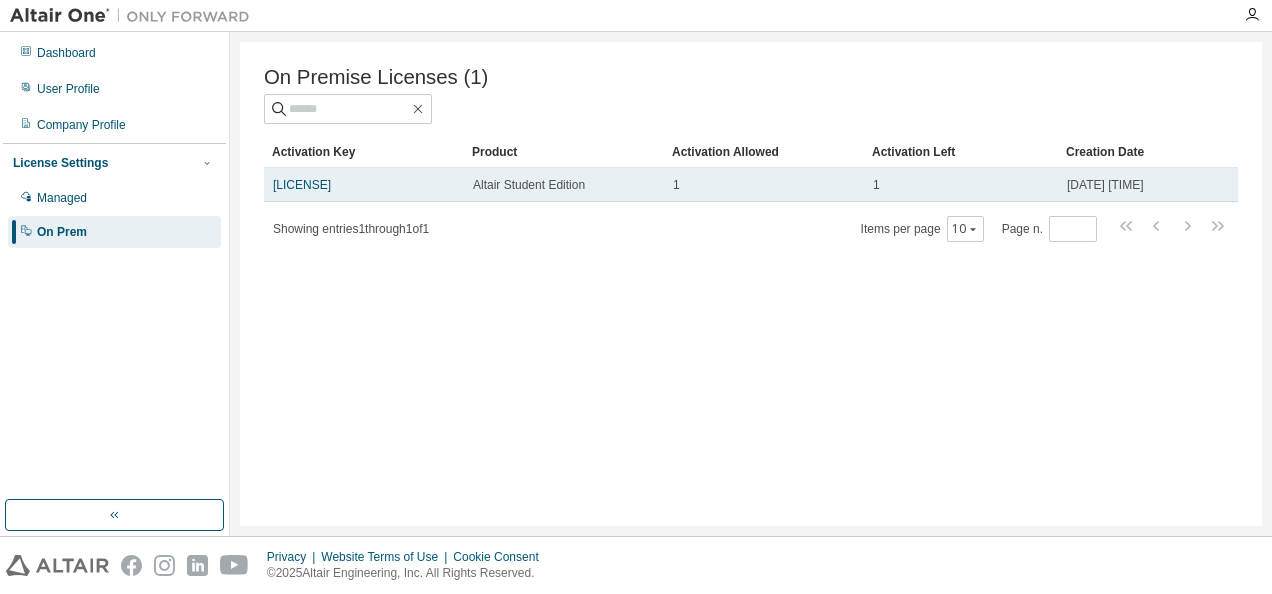 click on "1" at bounding box center [764, 185] 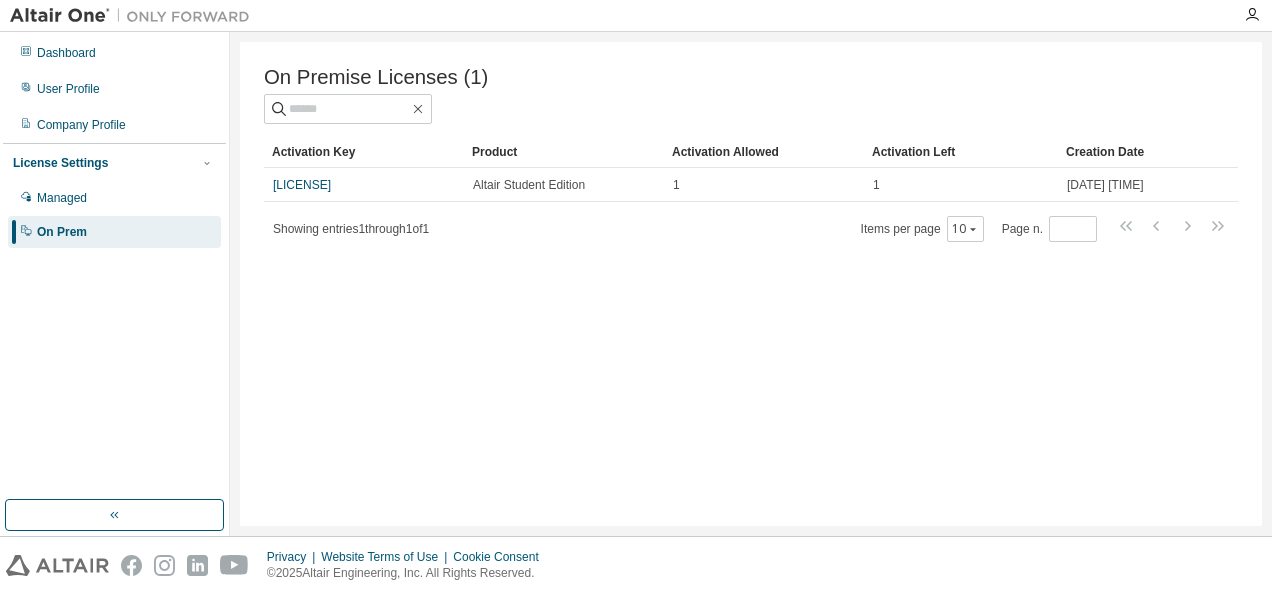 click on "On Premise Licenses (1) Clear Load Save Save As Field Operator Value Select filter Select operand Add criteria Search Activation Key Product Activation Allowed Activation Left Creation Date LVLKB-HV42I-AJFCW-QUHVV Altair Student Edition 1 1 2025-08-05 03:24:53 Showing entries  1  through  1  of  1 Items per page 10 Page n. *" at bounding box center (751, 284) 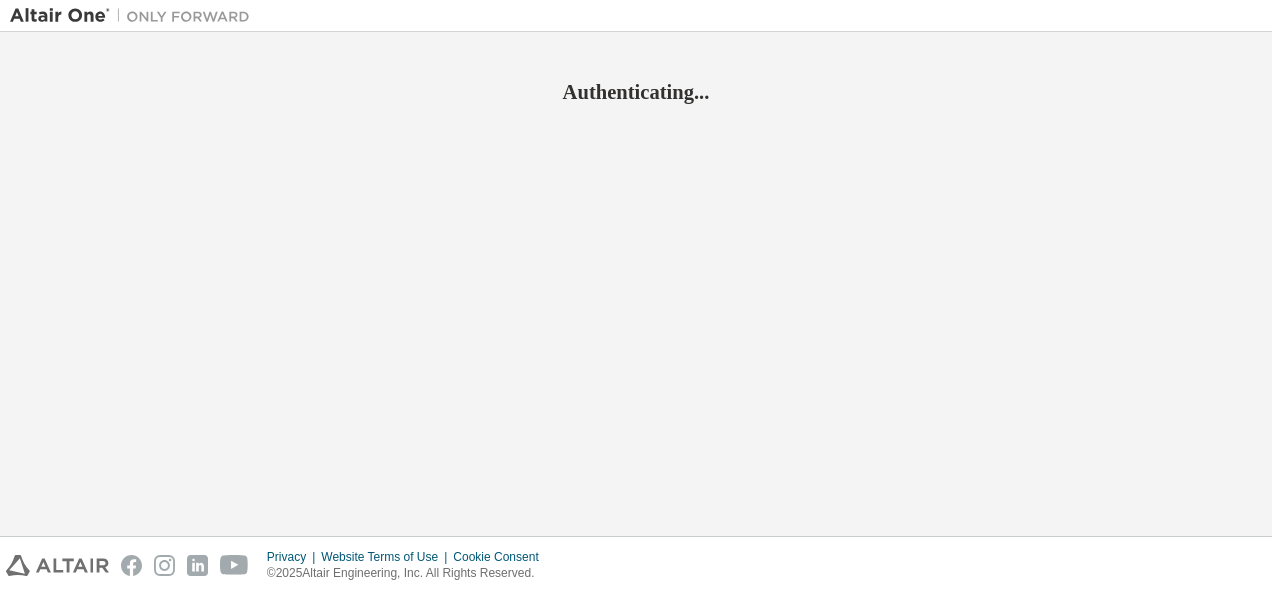 scroll, scrollTop: 0, scrollLeft: 0, axis: both 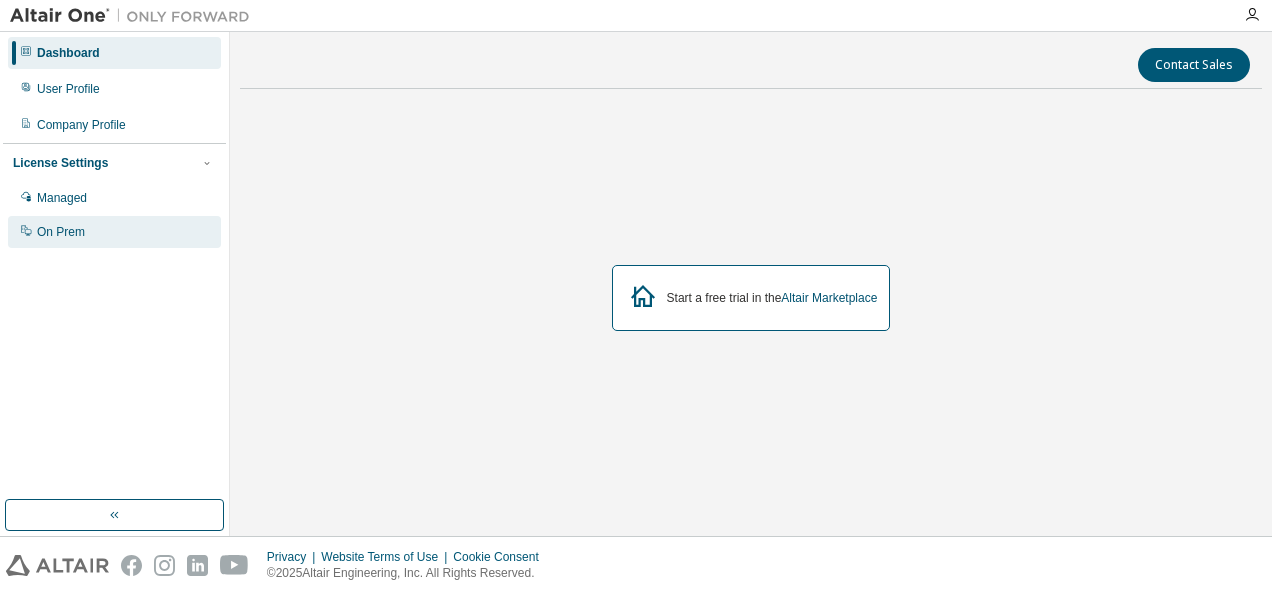 click on "On Prem" at bounding box center (61, 232) 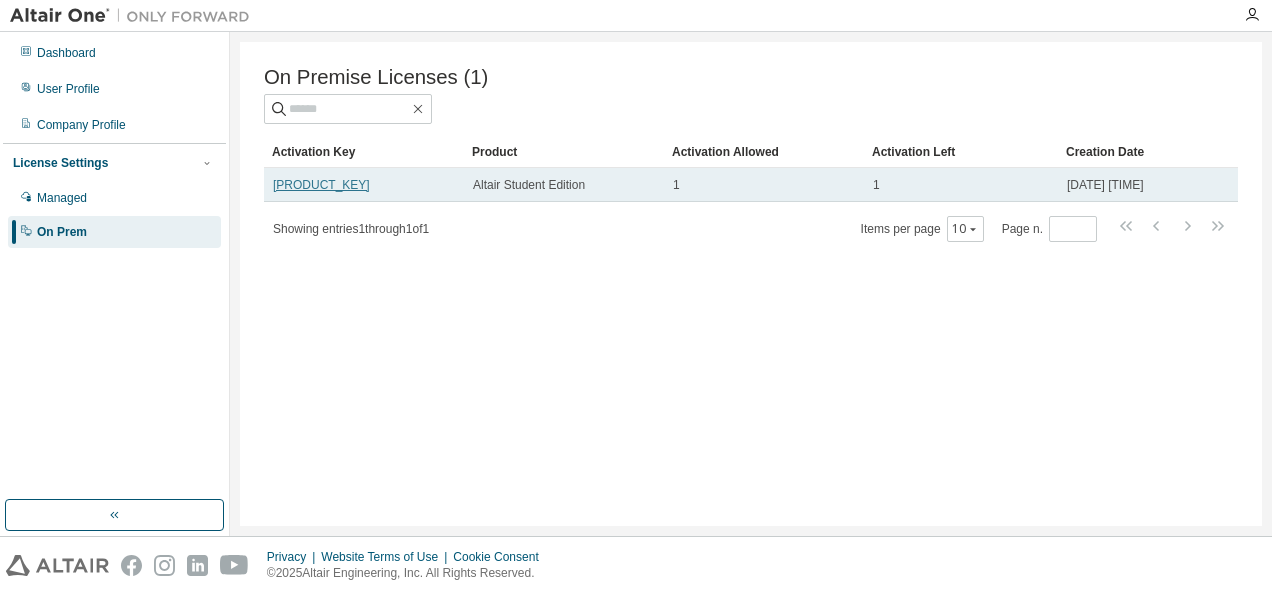click on "[PRODUCT_KEY]" at bounding box center (321, 185) 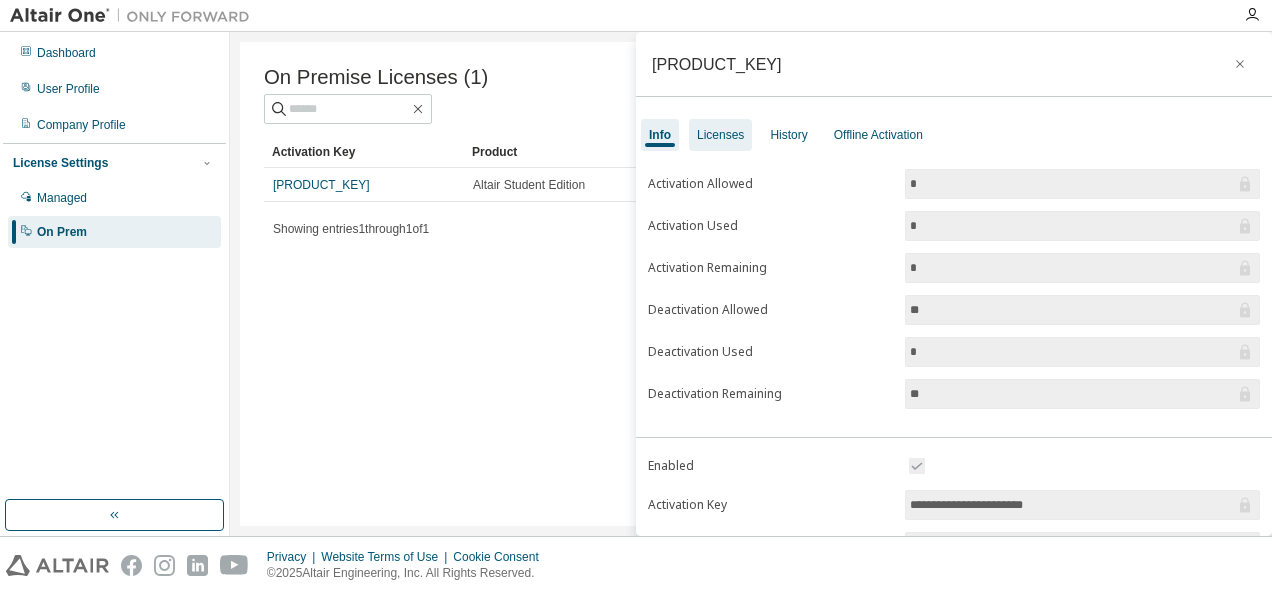 click on "Licenses" at bounding box center (720, 135) 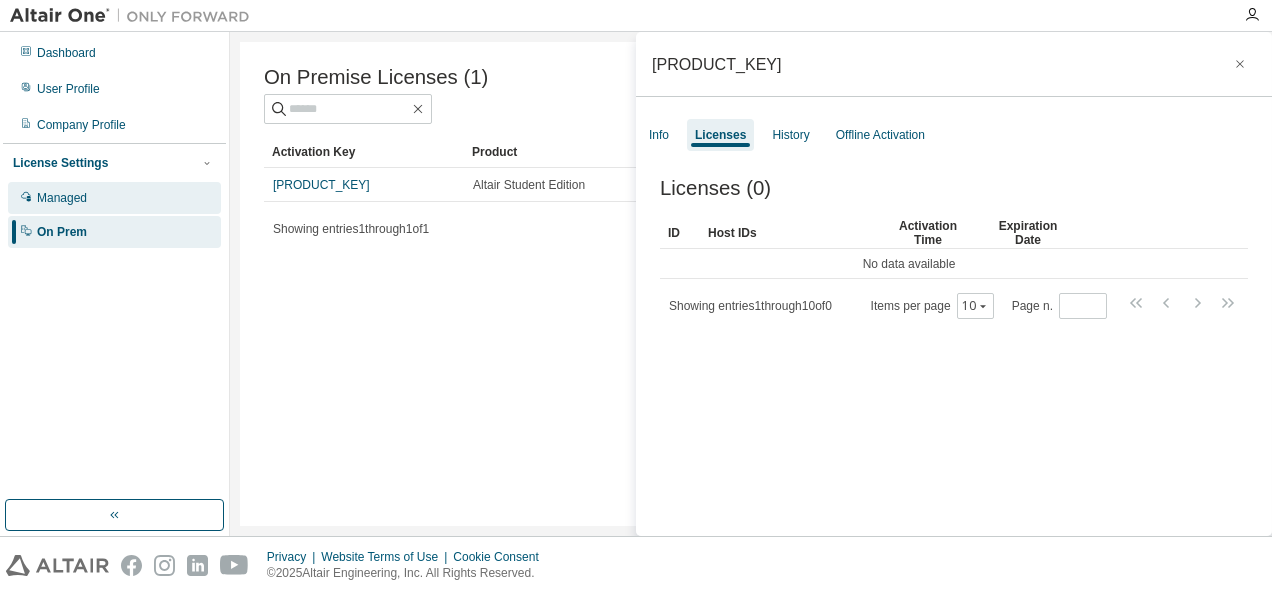 click on "Managed" at bounding box center [114, 198] 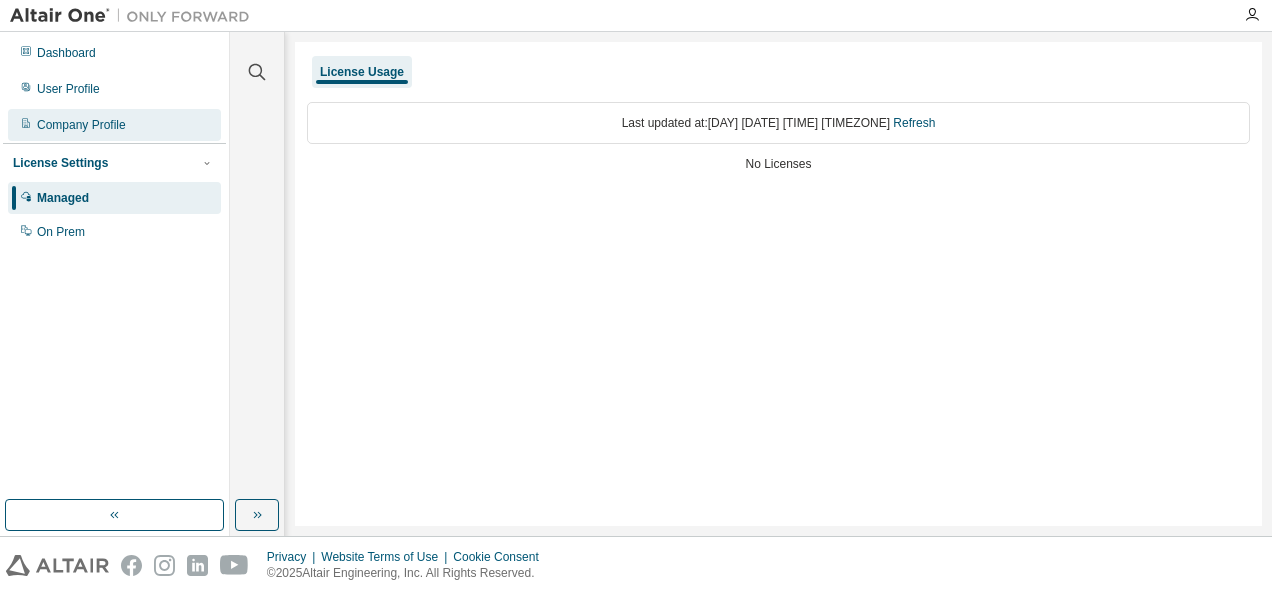 click on "Company Profile" at bounding box center [114, 125] 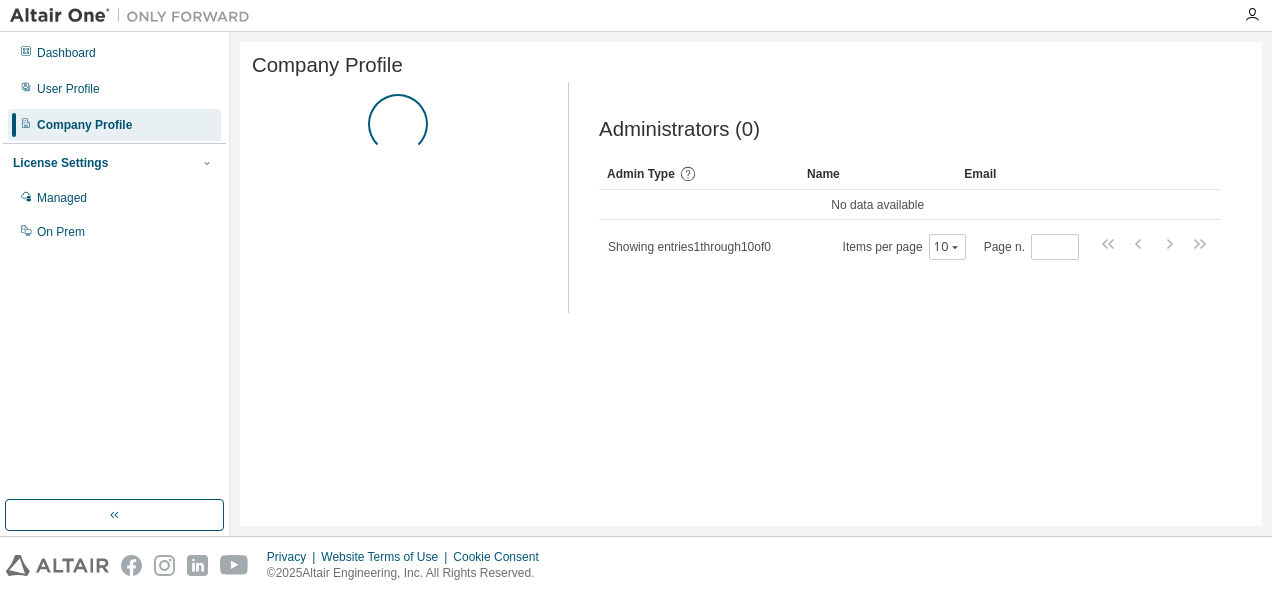 click on "Dashboard User Profile Company Profile License Settings Managed On Prem" at bounding box center (114, 142) 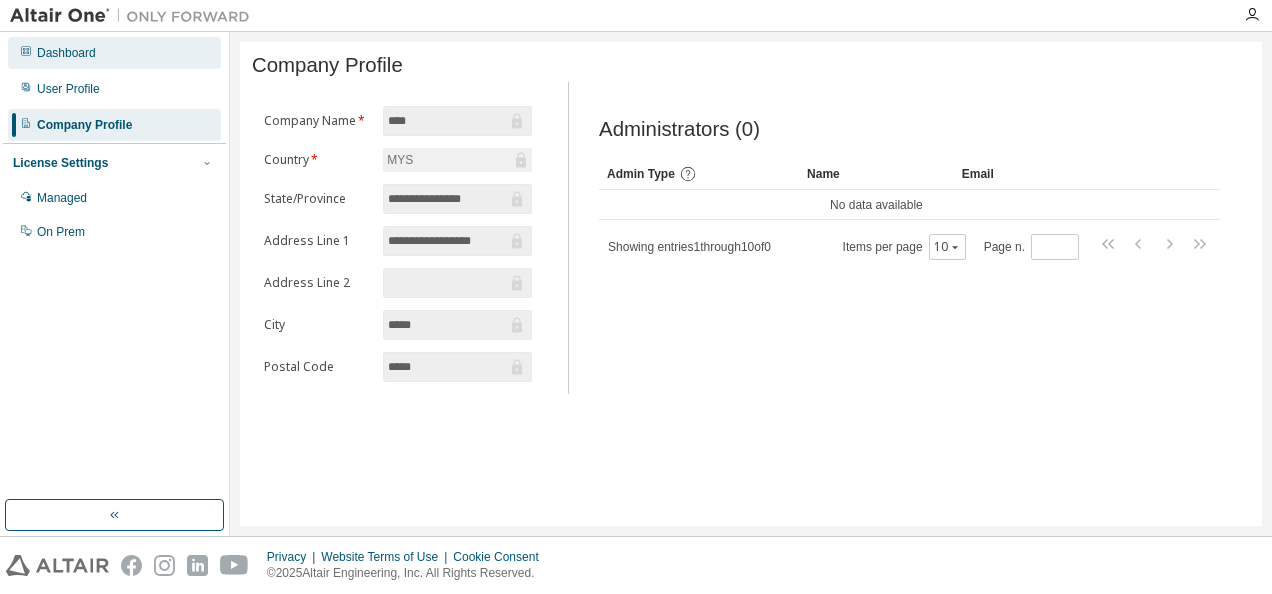 click on "Dashboard" at bounding box center (114, 53) 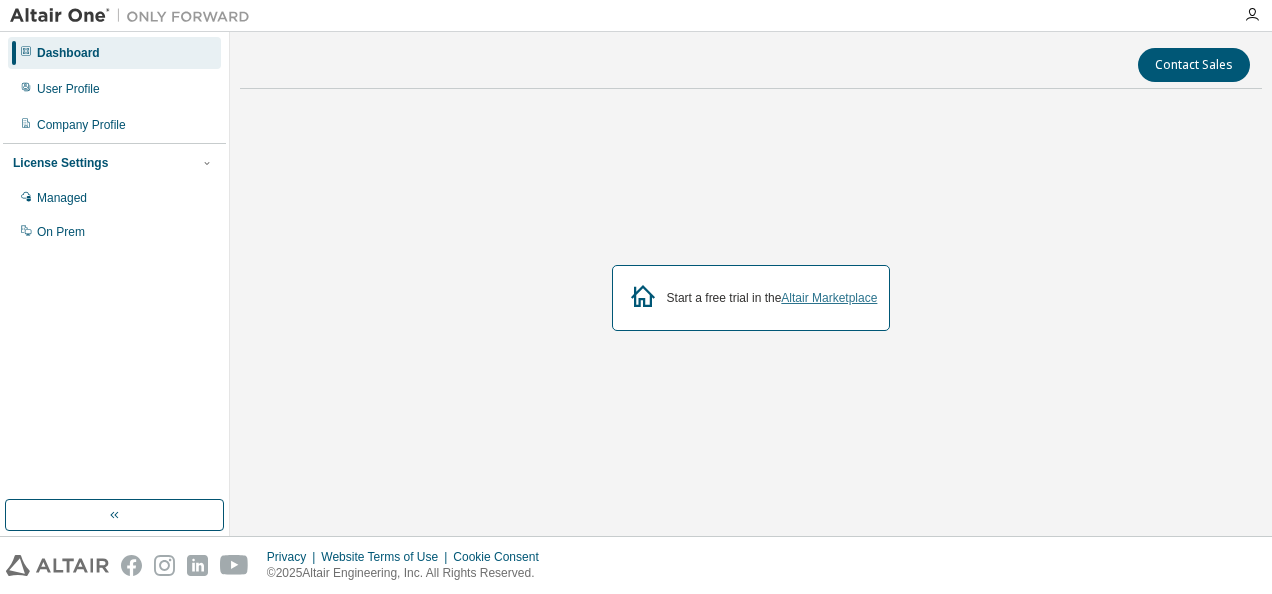click on "Altair Marketplace" at bounding box center (829, 298) 